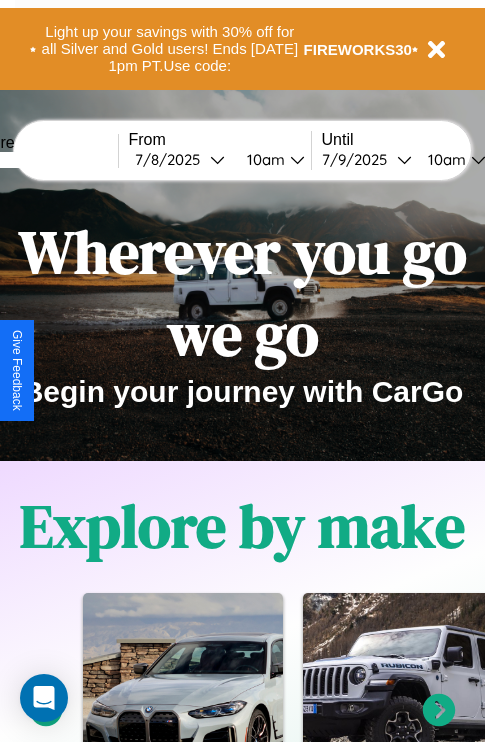 scroll, scrollTop: 0, scrollLeft: 0, axis: both 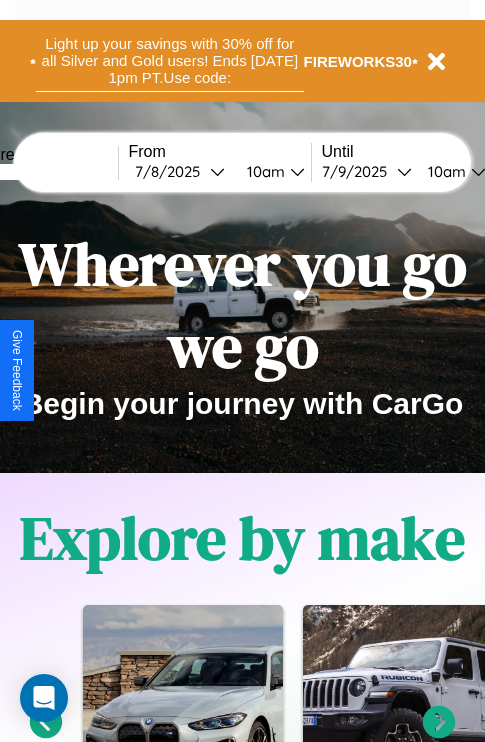 click on "Light up your savings with 30% off for all Silver and Gold users! Ends [DATE] 1pm PT.  Use code:" at bounding box center (170, 61) 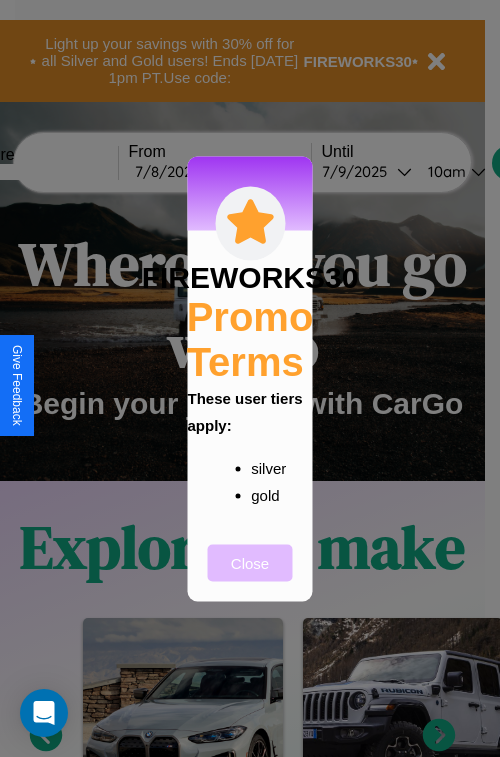 click on "Close" at bounding box center (250, 562) 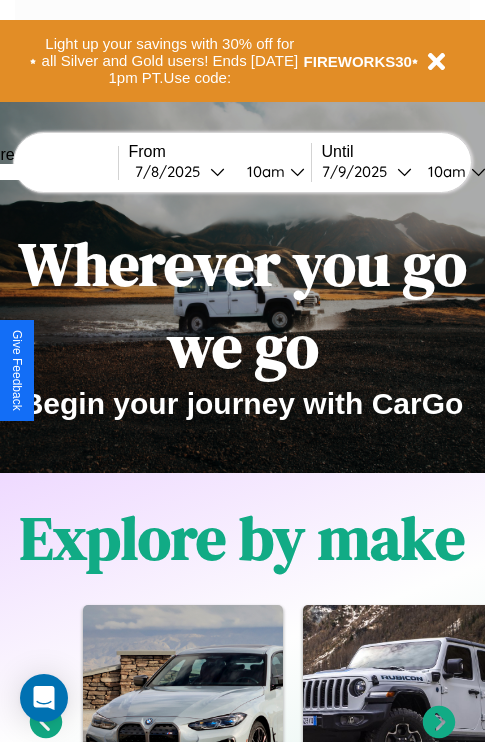 scroll, scrollTop: 2423, scrollLeft: 0, axis: vertical 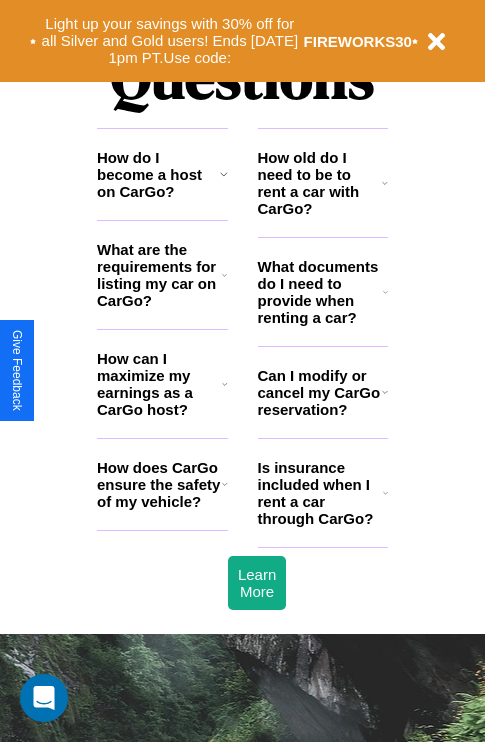 click 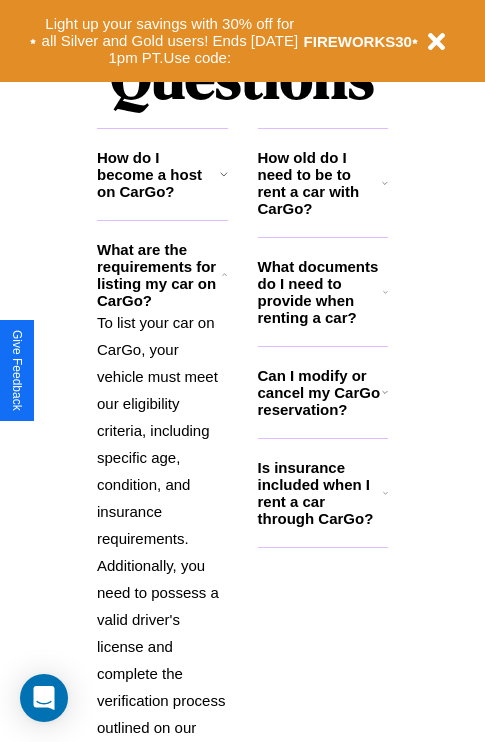 click on "Is insurance included when I rent a car through CarGo?" at bounding box center [320, 493] 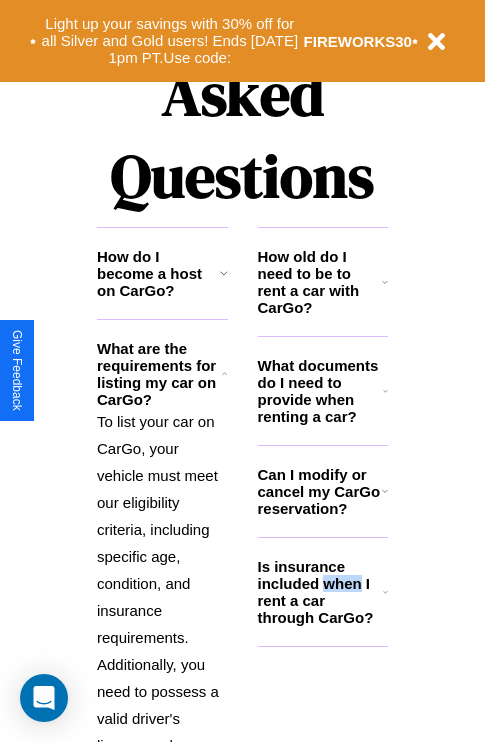 scroll, scrollTop: 0, scrollLeft: 0, axis: both 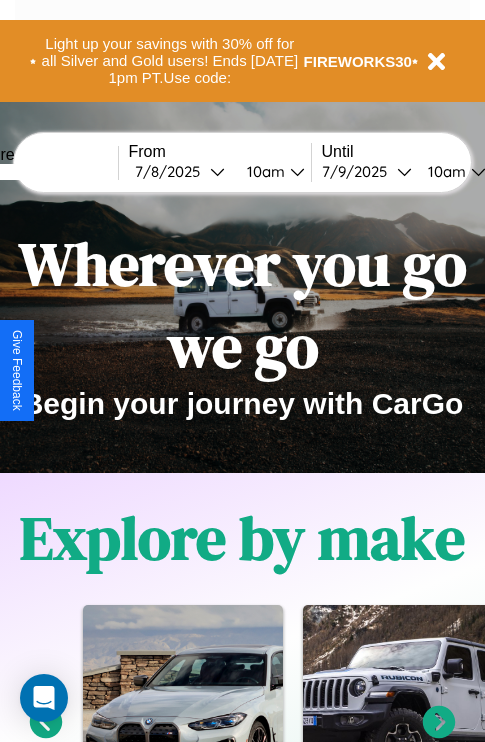 click at bounding box center [43, 172] 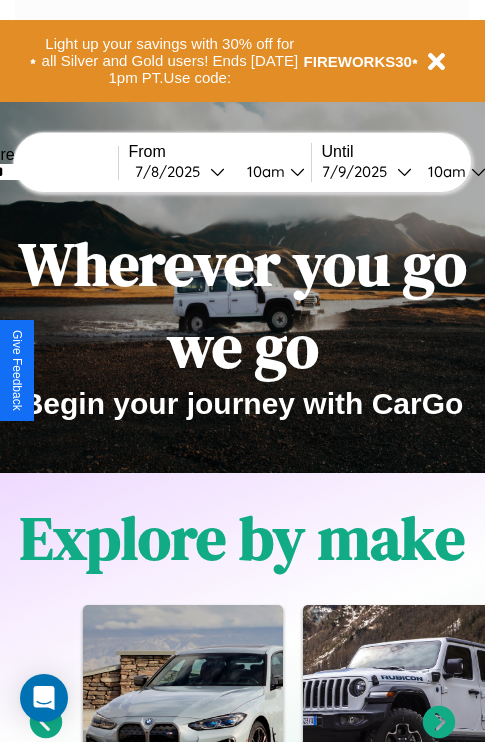 type on "******" 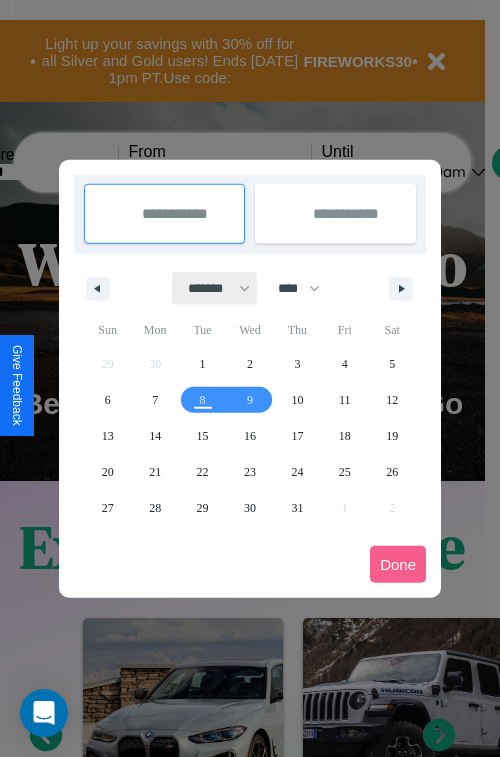 click on "******* ******** ***** ***** *** **** **** ****** ********* ******* ******** ********" at bounding box center [215, 288] 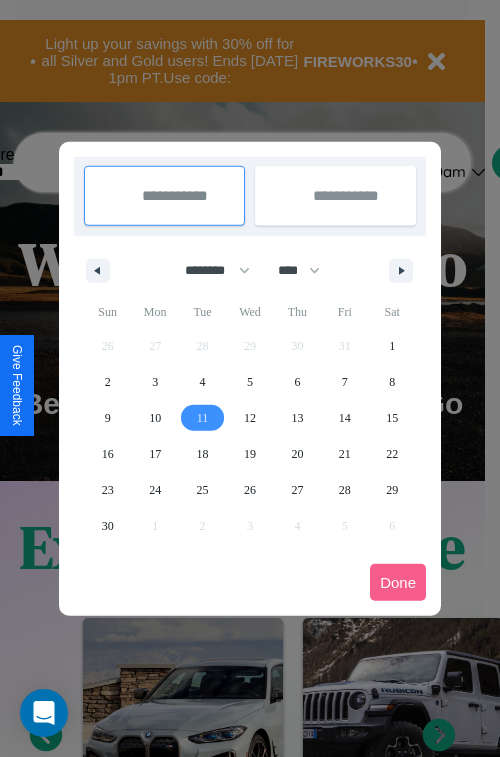 click on "11" at bounding box center [203, 418] 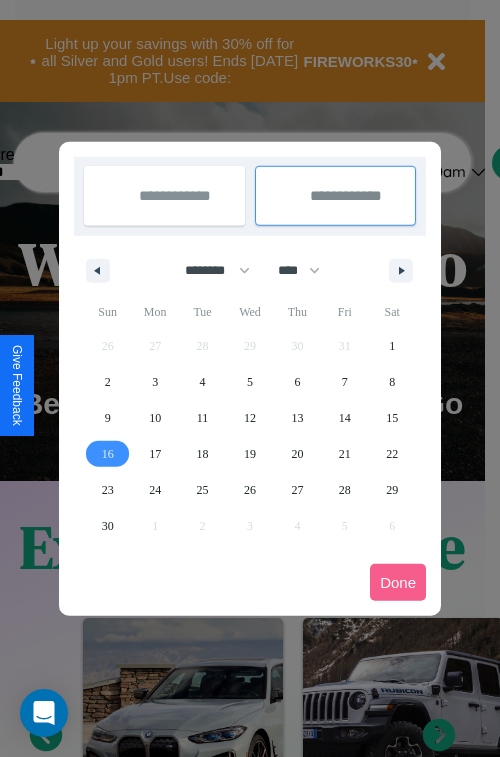 click on "16" at bounding box center [108, 454] 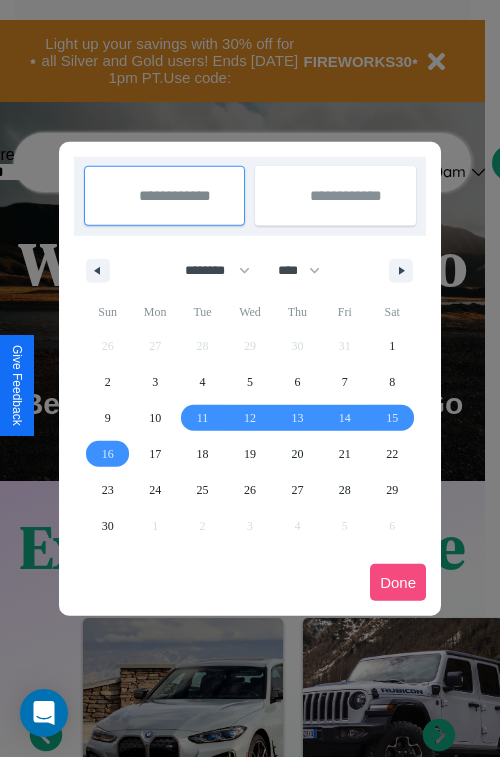 click on "Done" at bounding box center (398, 582) 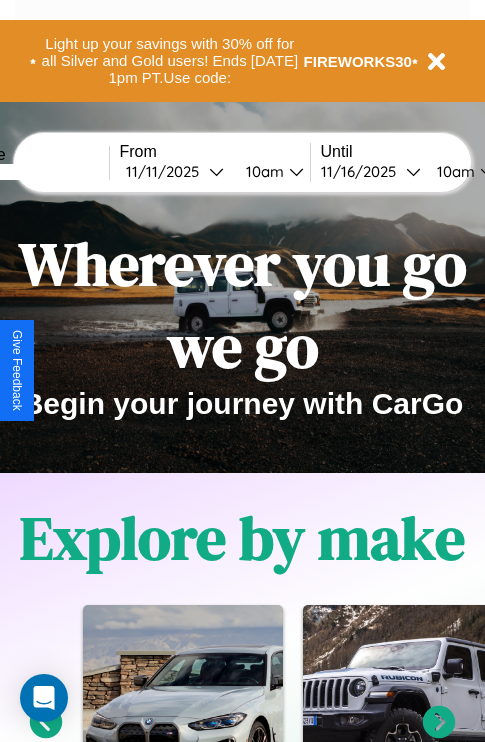 click on "10am" at bounding box center (262, 171) 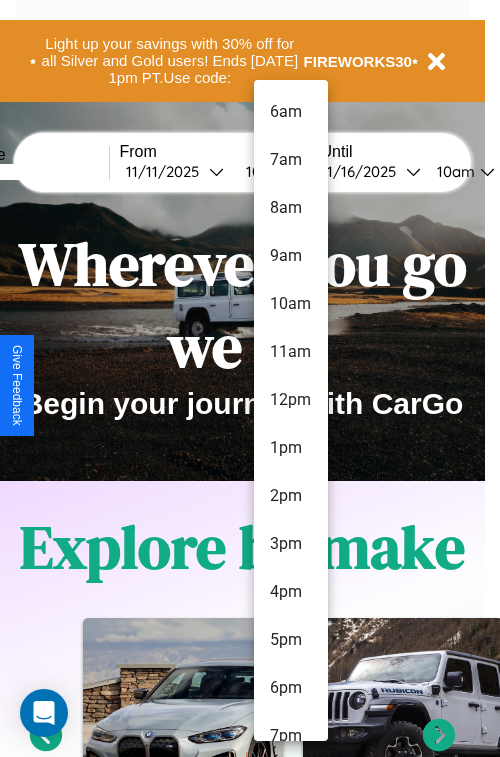 click on "6am" at bounding box center [291, 112] 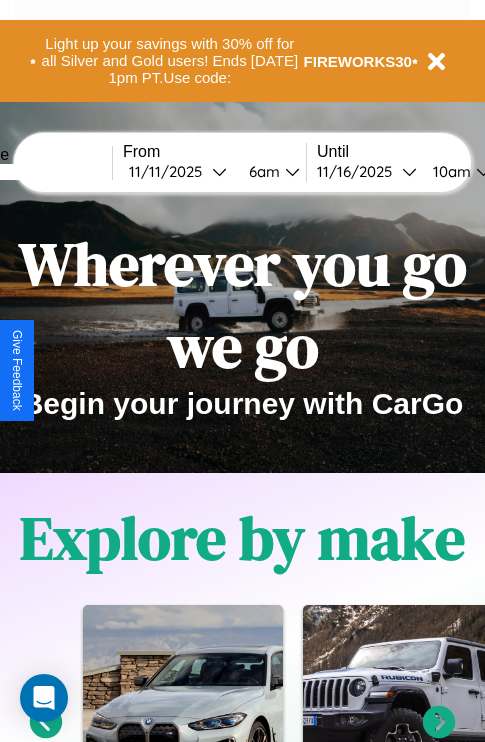 scroll, scrollTop: 0, scrollLeft: 72, axis: horizontal 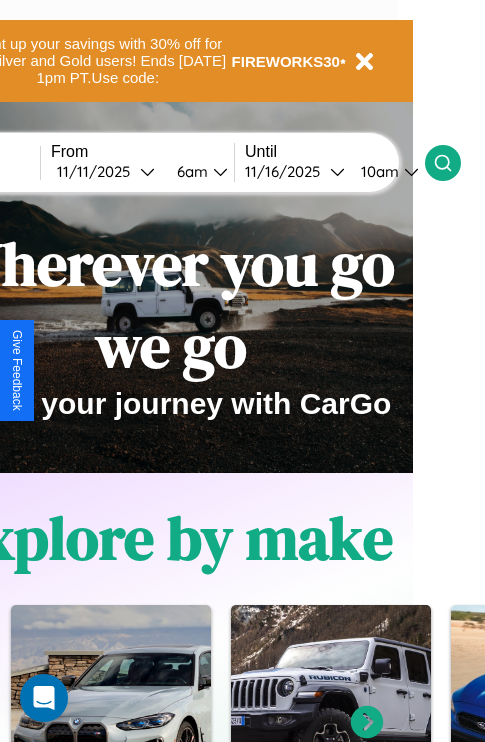 click 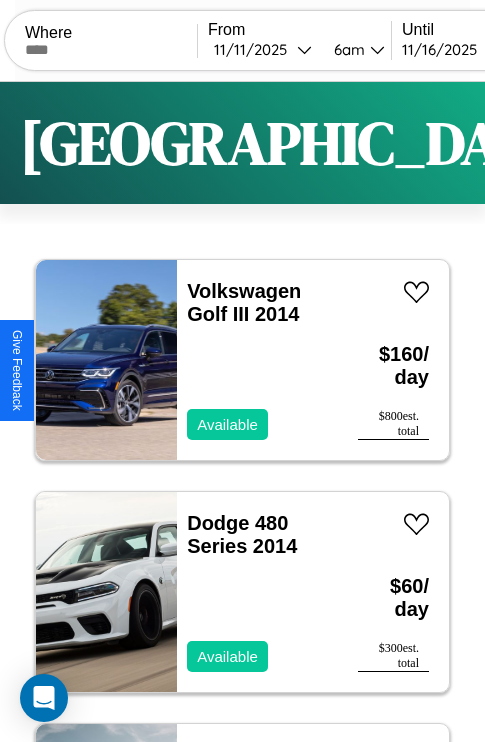 click on "Filters" at bounding box center [640, 143] 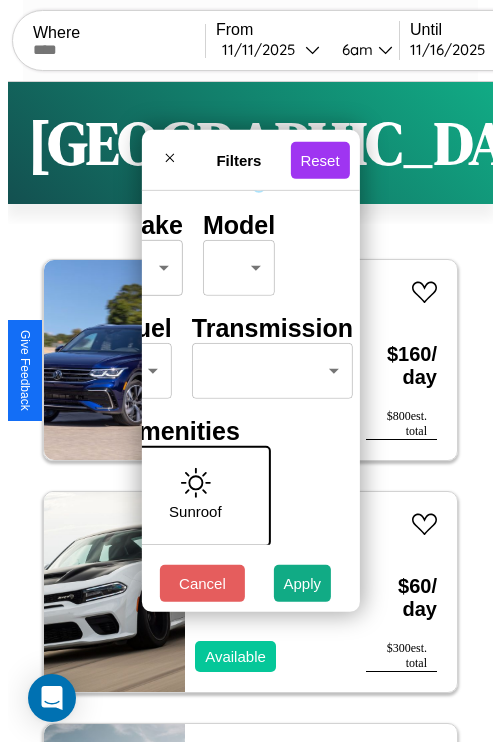 scroll, scrollTop: 162, scrollLeft: 63, axis: both 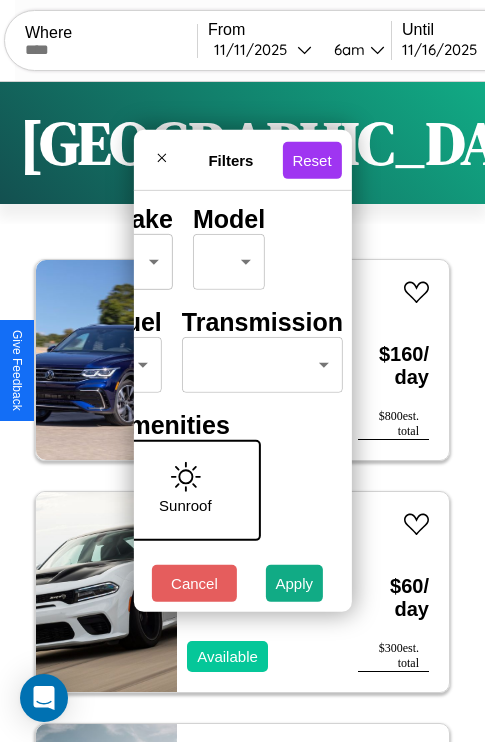 click on "CarGo Where From [DATE] 6am Until [DATE] 10am Become a Host Login Sign Up [GEOGRAPHIC_DATA] Filters 142  cars in this area These cars can be picked up in this city. Volkswagen   Golf III   2014 Available $ 160  / day $ 800  est. total Dodge   480 Series   2014 Available $ 60  / day $ 300  est. total Ford   AT9522   2017 Available $ 150  / day $ 750  est. total Maserati   Levante   2020 Unavailable $ 60  / day $ 300  est. total Hyundai   Elantra Touring   2018 Available $ 90  / day $ 450  est. total Honda   NC700XDL (NC700X DCT)   2017 Available $ 160  / day $ 800  est. total Volkswagen   Tiguan Limited   2016 Available $ 100  / day $ 500  est. total Mercedes   L1116   2014 Available $ 200  / day $ 1000  est. total Nissan   240SX   2019 Available $ 180  / day $ 900  est. total Chrysler   Shadow   2022 Available $ 130  / day $ 650  est. total Jeep   Renegade   2024 Available $ 130  / day $ 650  est. total Aston [PERSON_NAME]   Virage   2017 Available $ 120  / day $ 600  est. total Jaguar   XJ   2024 Available $ $" at bounding box center [242, 412] 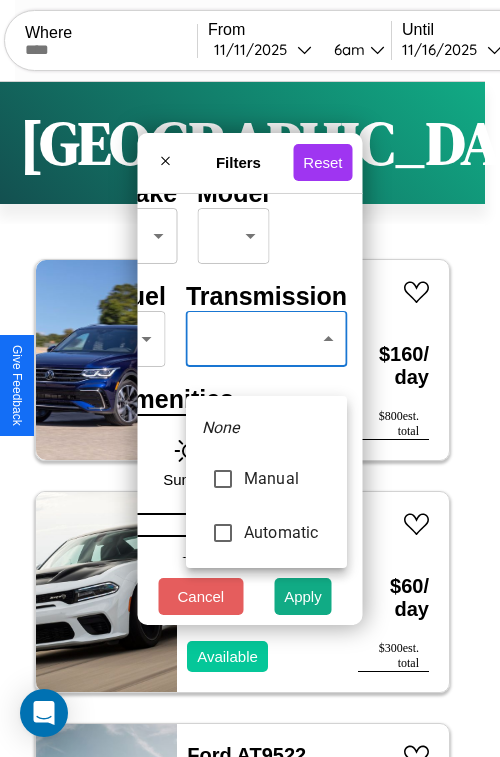 type on "*********" 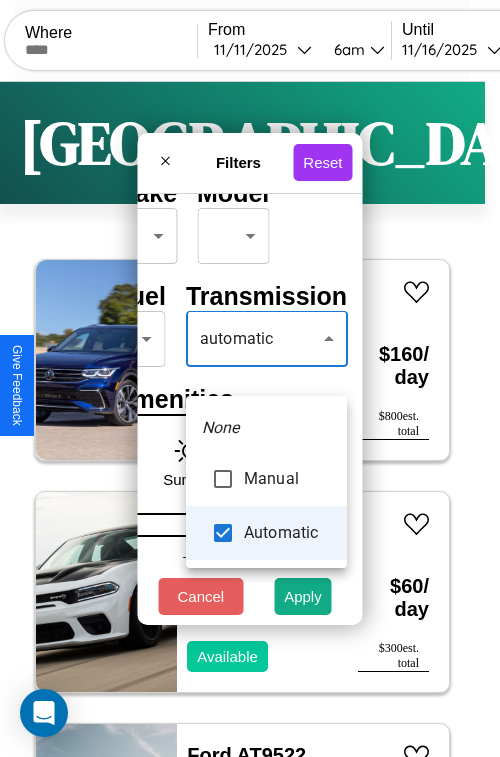 click at bounding box center [250, 378] 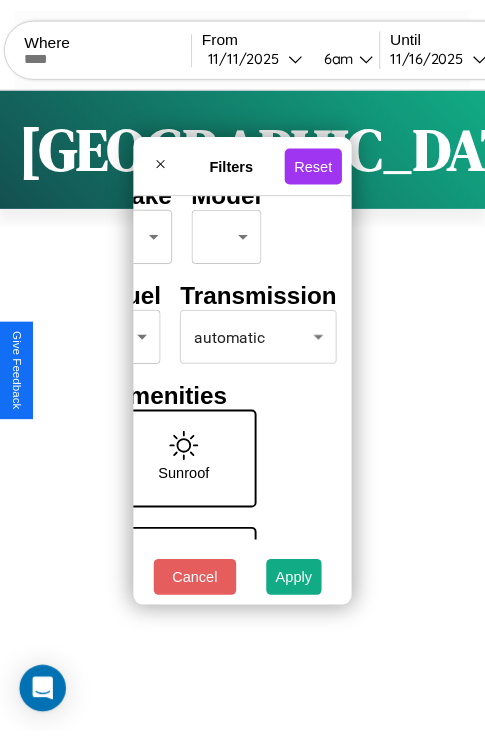 scroll, scrollTop: 0, scrollLeft: 124, axis: horizontal 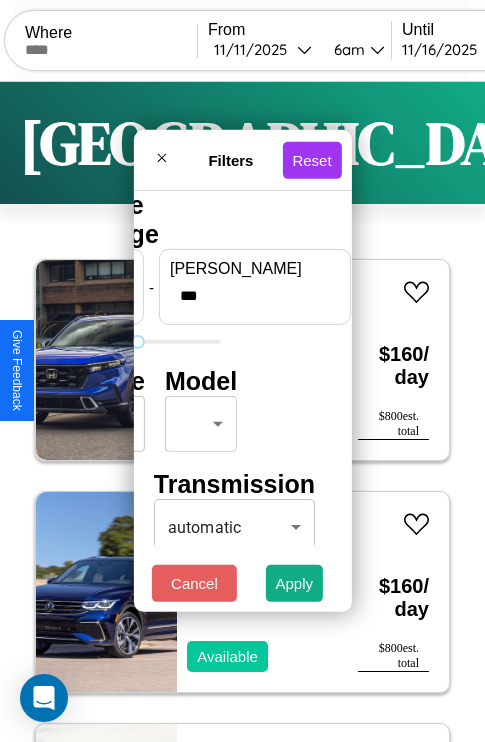 type on "***" 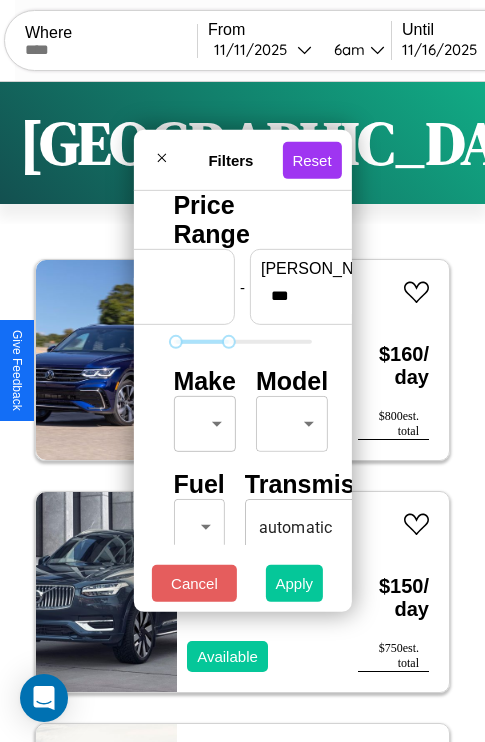 type on "*" 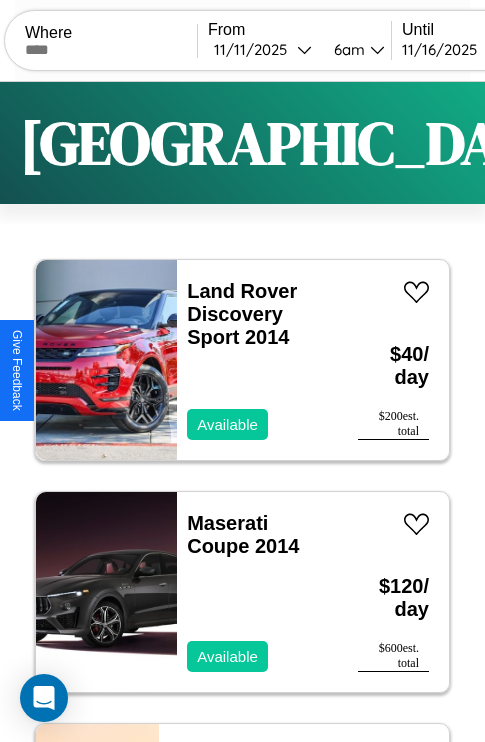 scroll, scrollTop: 95, scrollLeft: 0, axis: vertical 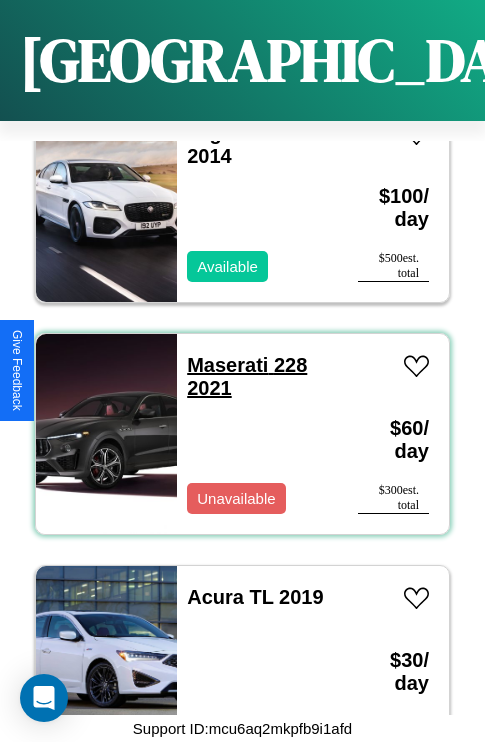 click on "Maserati   228   2021" at bounding box center [247, 376] 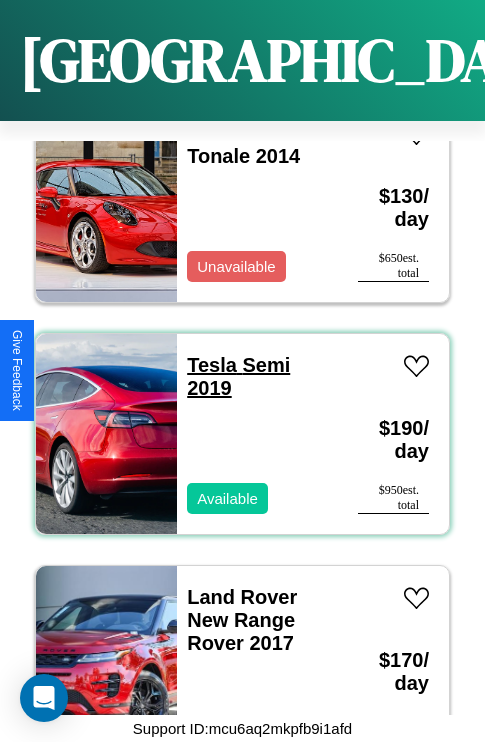 click on "Tesla   Semi   2019" at bounding box center [238, 376] 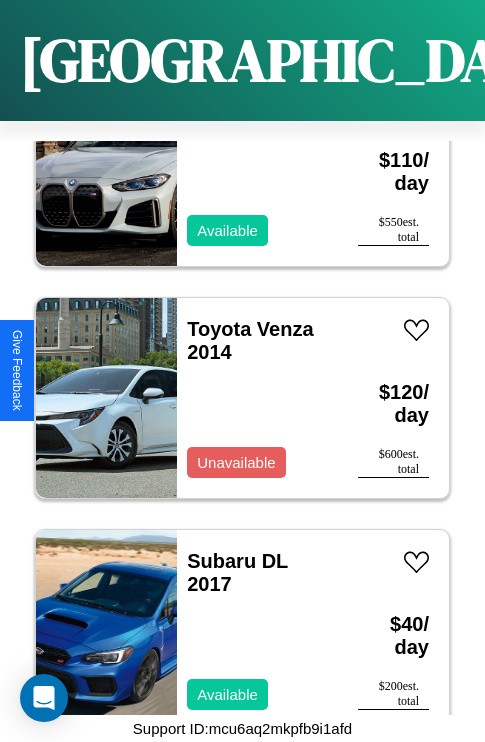scroll, scrollTop: 11211, scrollLeft: 0, axis: vertical 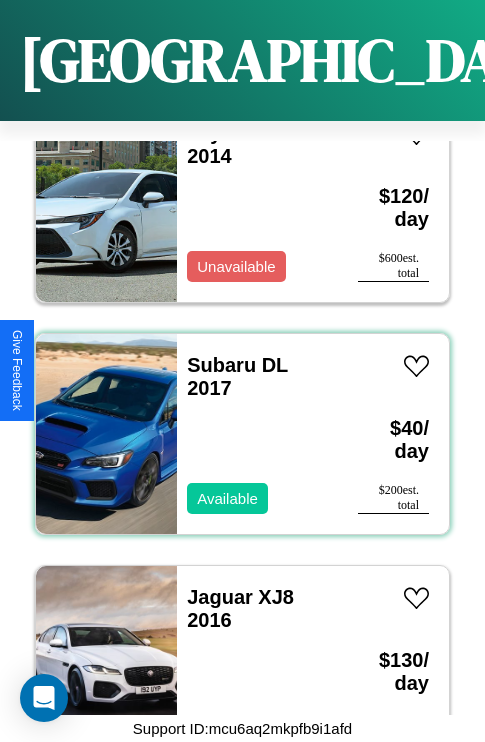 click on "Subaru   DL   2017 Available" at bounding box center (257, 434) 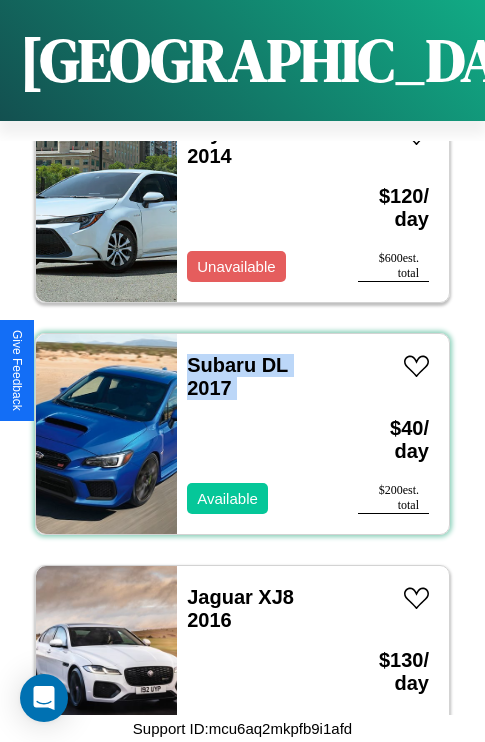 click on "Subaru   DL   2017 Available" at bounding box center (257, 434) 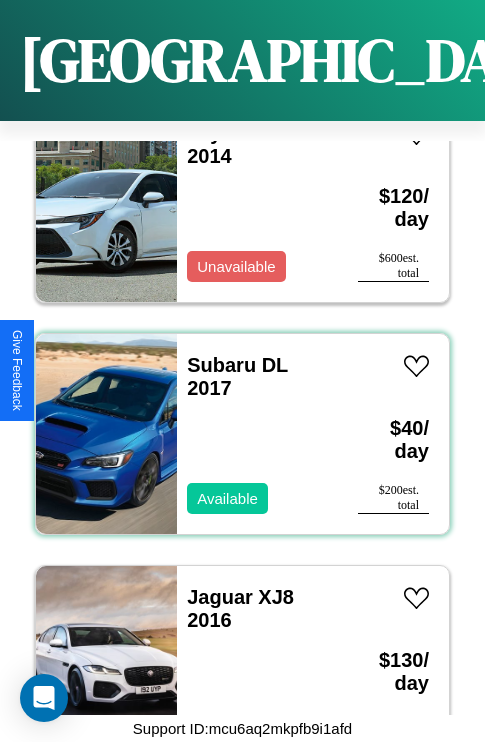 click on "Subaru   DL   2017 Available" at bounding box center [257, 434] 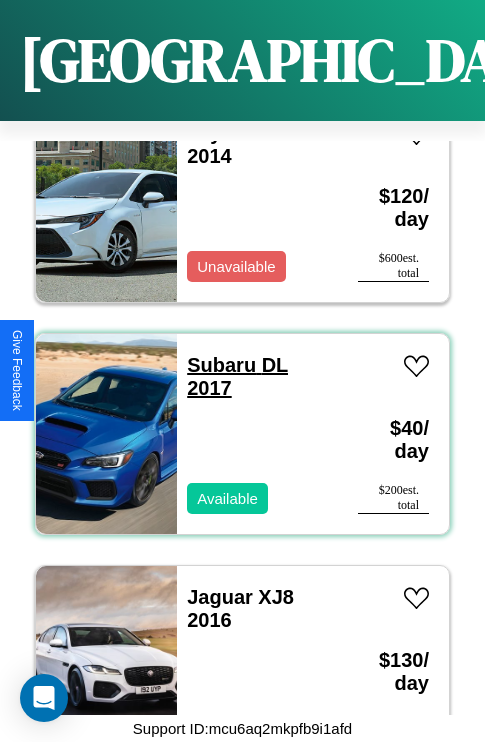 click on "Subaru   DL   2017" at bounding box center (237, 376) 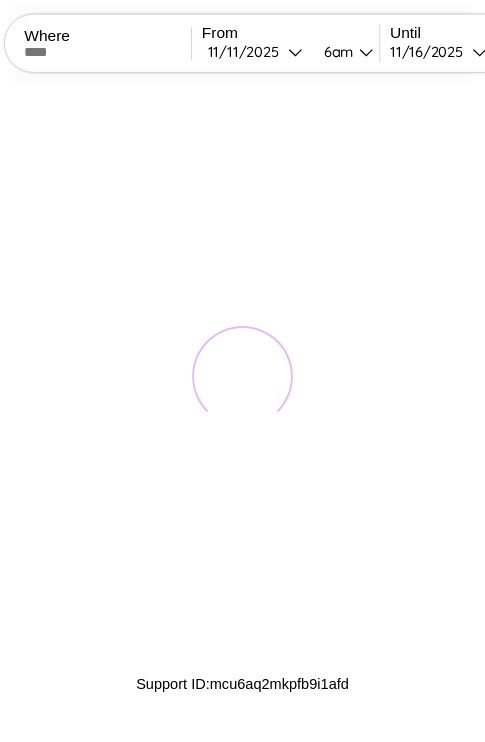 scroll, scrollTop: 0, scrollLeft: 0, axis: both 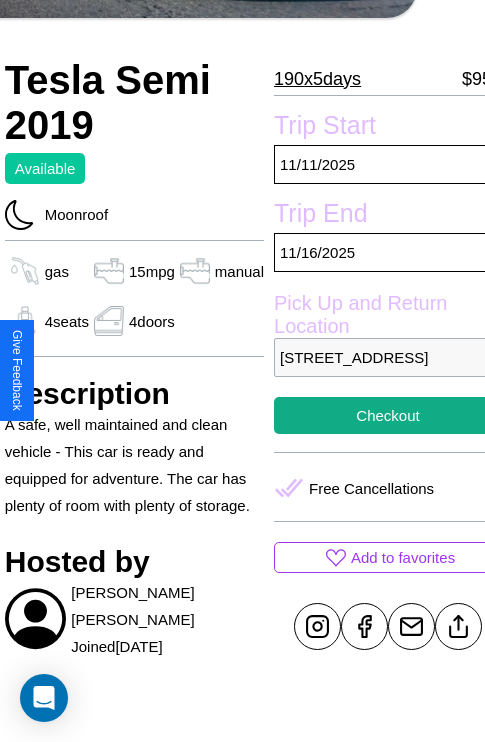click on "3494 Pine Street  Lisbon  17361 Portugal" at bounding box center [388, 357] 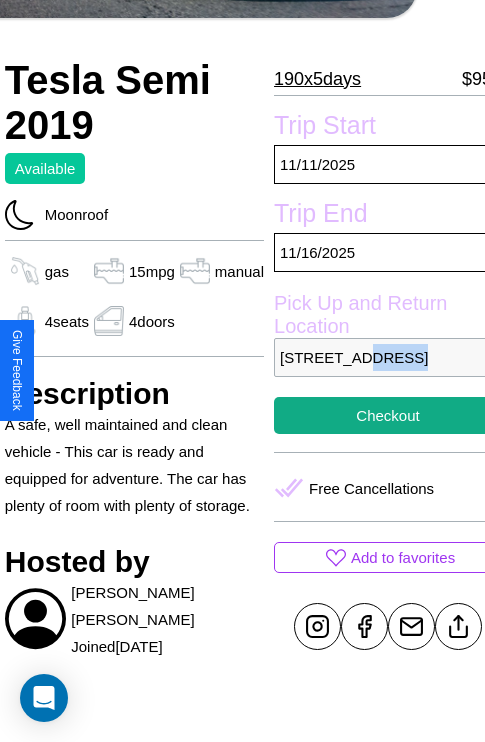click on "3494 Pine Street  Lisbon  17361 Portugal" at bounding box center [388, 357] 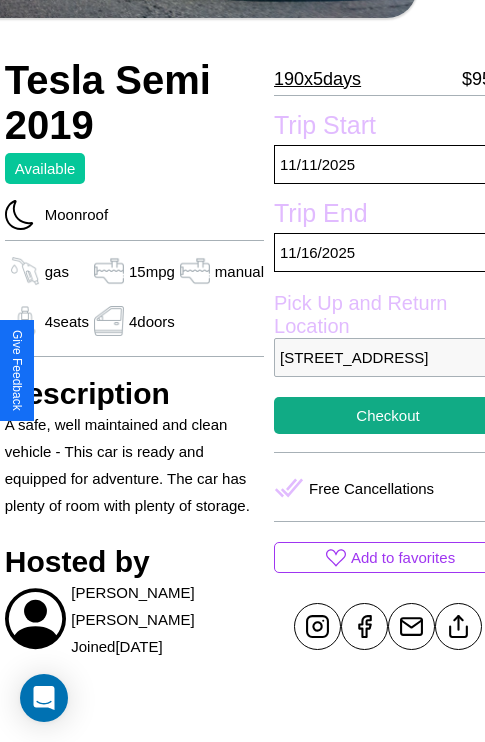 click on "3494 Pine Street  Lisbon  17361 Portugal" at bounding box center (388, 357) 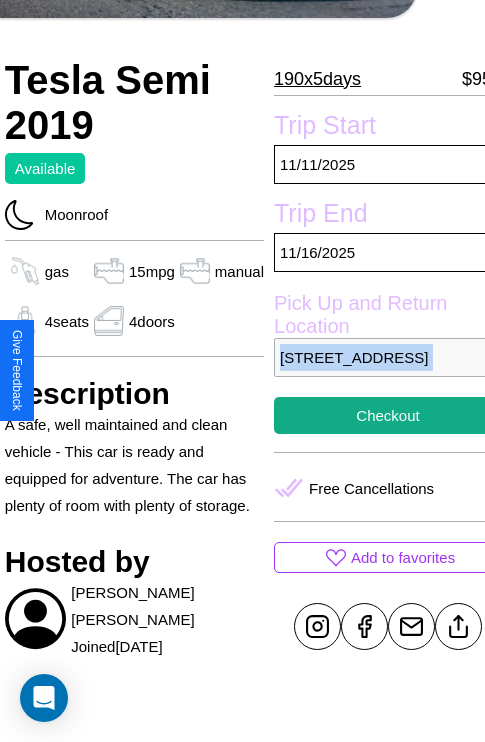 click on "3494 Pine Street  Lisbon  17361 Portugal" at bounding box center [388, 357] 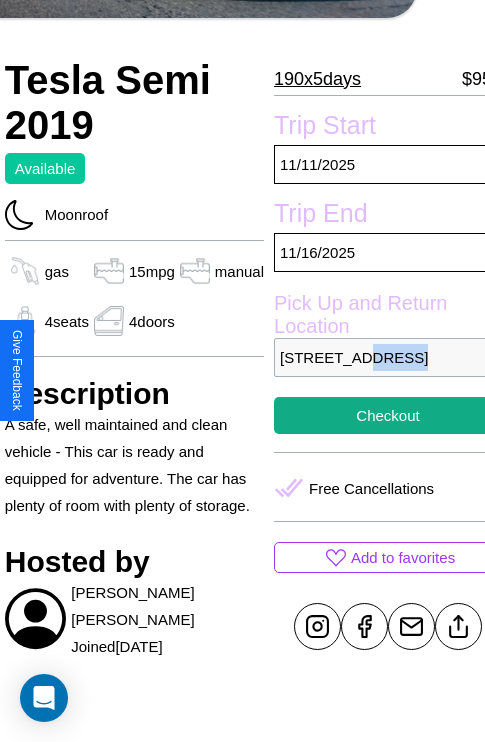 click on "3494 Pine Street  Lisbon  17361 Portugal" at bounding box center [388, 357] 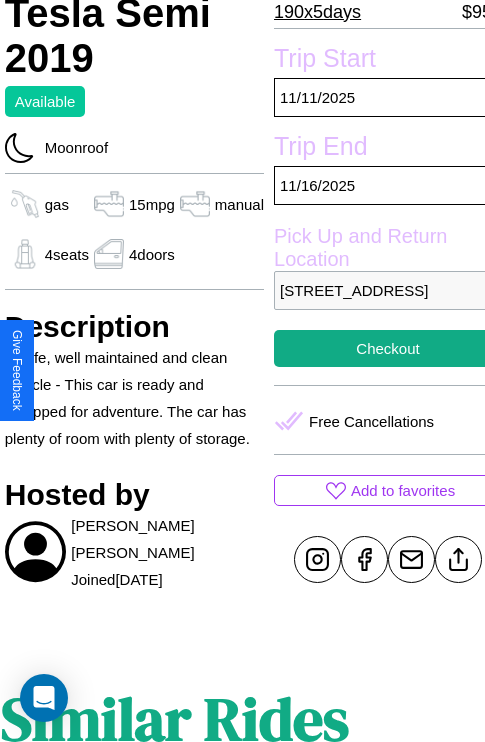 scroll, scrollTop: 408, scrollLeft: 68, axis: both 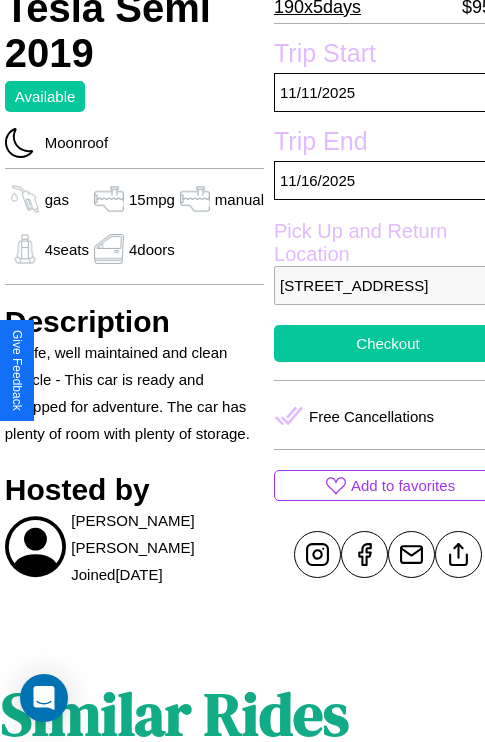 click on "Checkout" at bounding box center [388, 343] 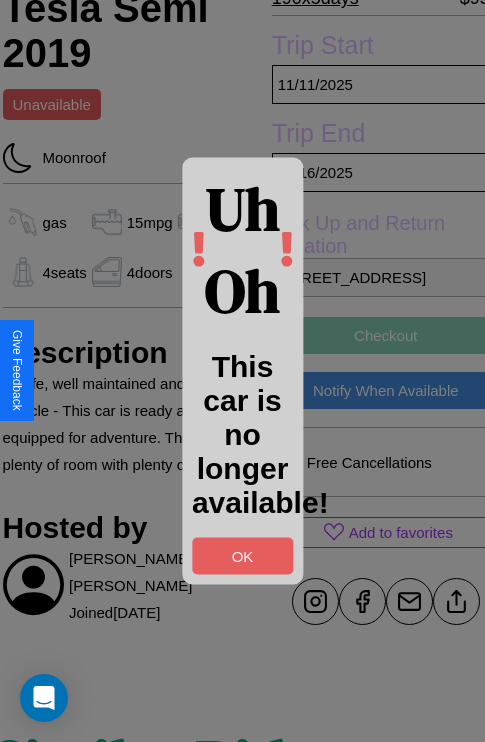 scroll, scrollTop: 416, scrollLeft: 68, axis: both 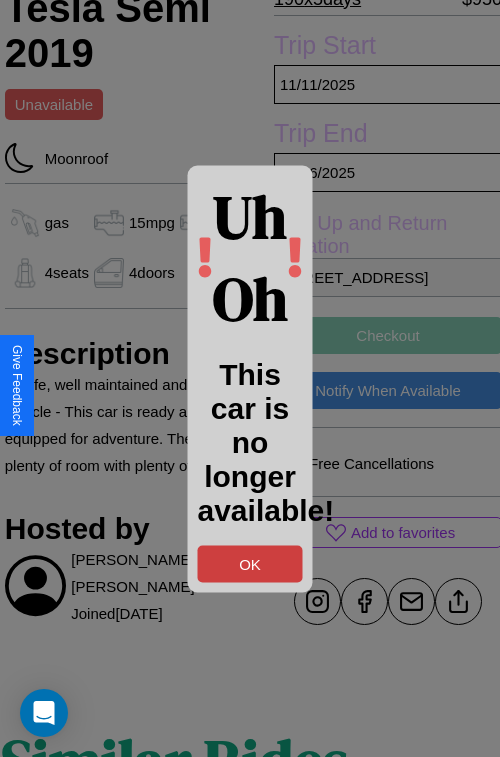click on "OK" at bounding box center [250, 563] 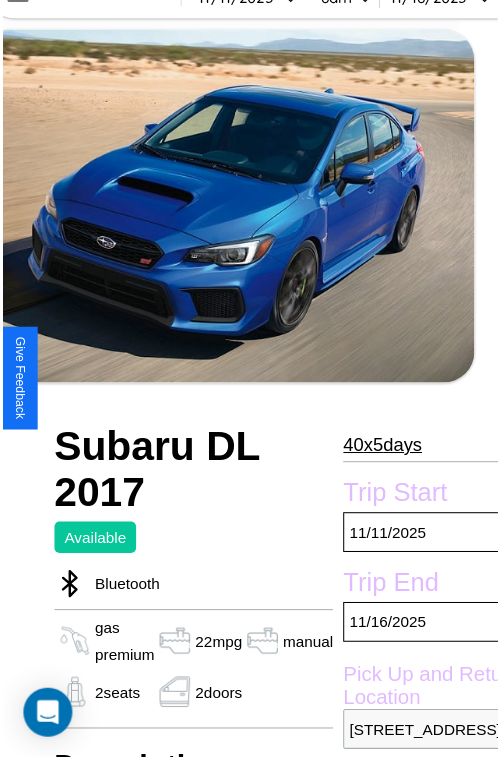 scroll, scrollTop: 203, scrollLeft: 91, axis: both 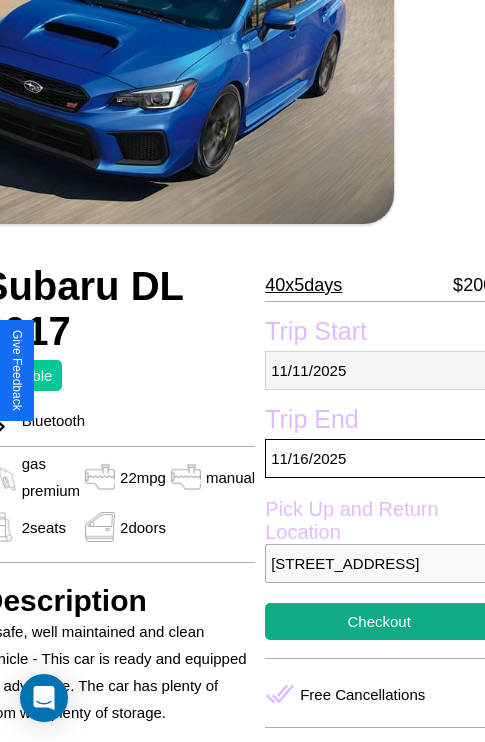 click on "11 / 11 / 2025" at bounding box center [379, 370] 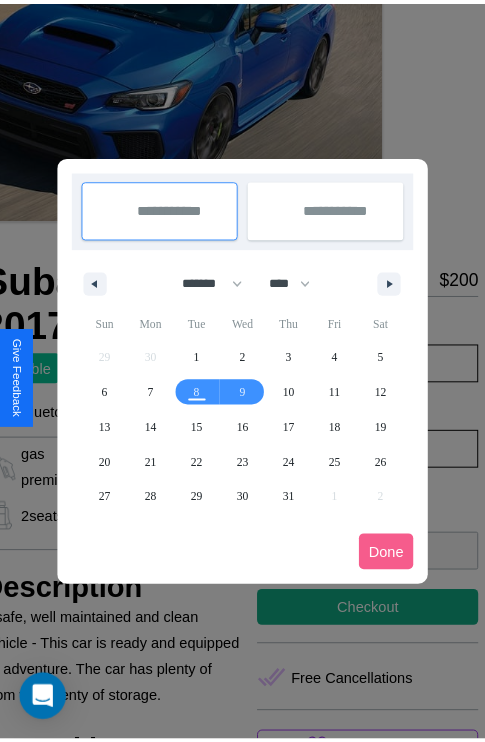 scroll, scrollTop: 0, scrollLeft: 91, axis: horizontal 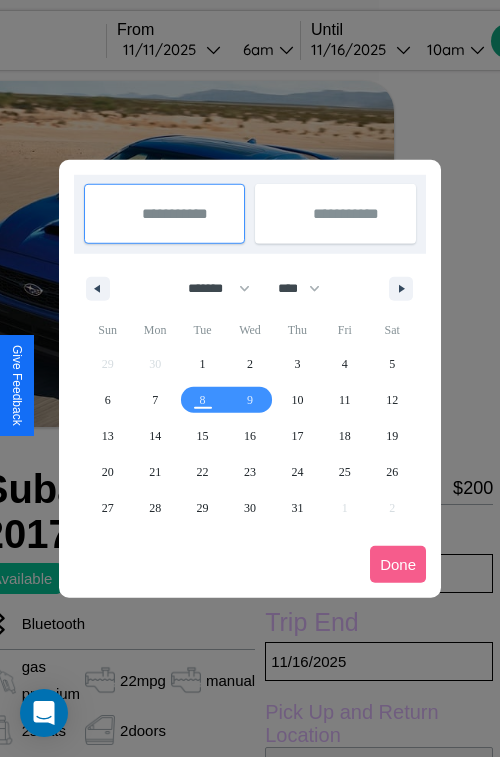 click at bounding box center [250, 378] 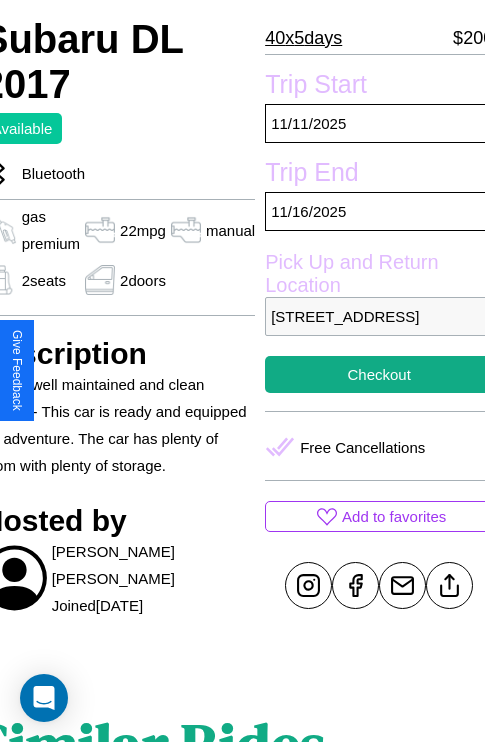 scroll, scrollTop: 481, scrollLeft: 91, axis: both 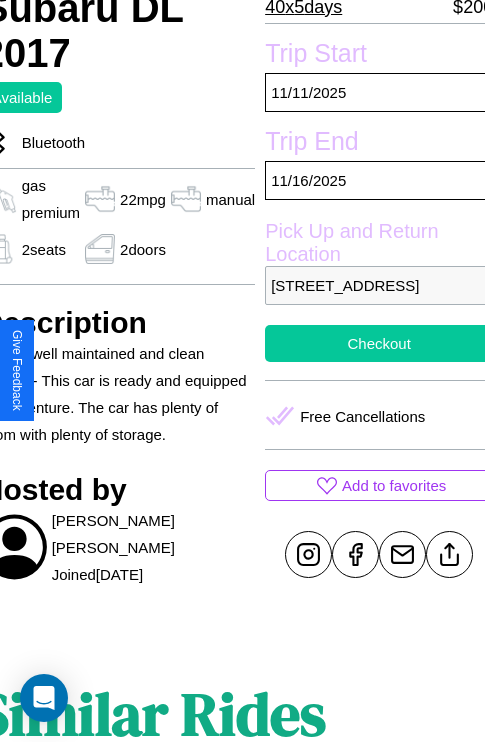 click on "Checkout" at bounding box center [379, 343] 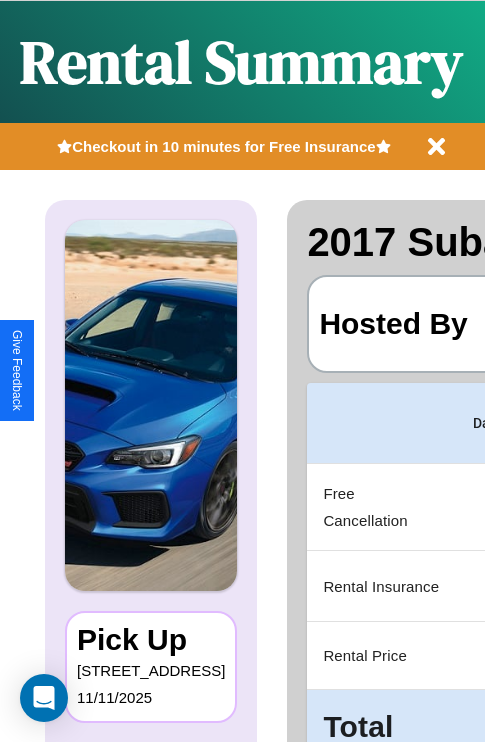 scroll, scrollTop: 0, scrollLeft: 382, axis: horizontal 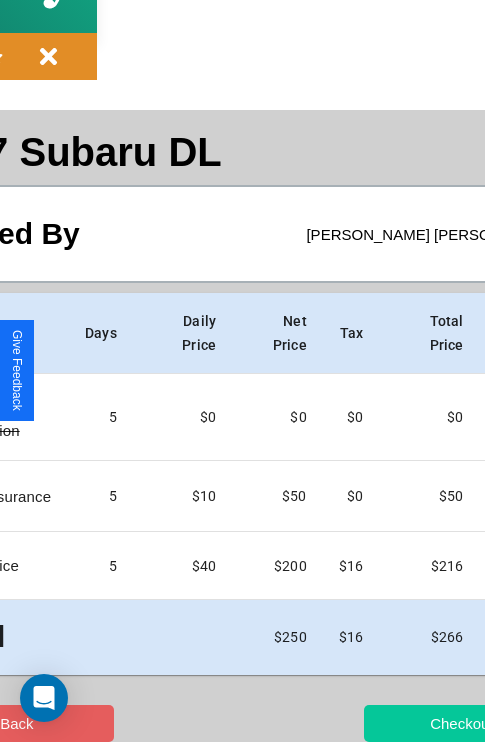 click on "Checkout" at bounding box center (461, 723) 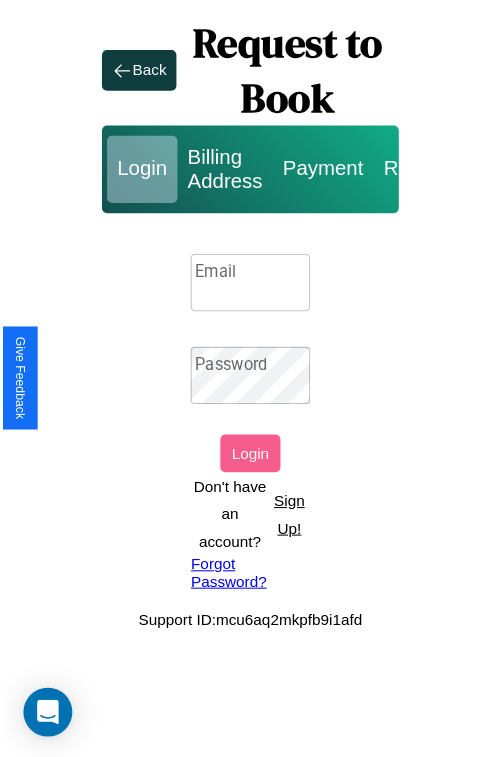 scroll, scrollTop: 0, scrollLeft: 0, axis: both 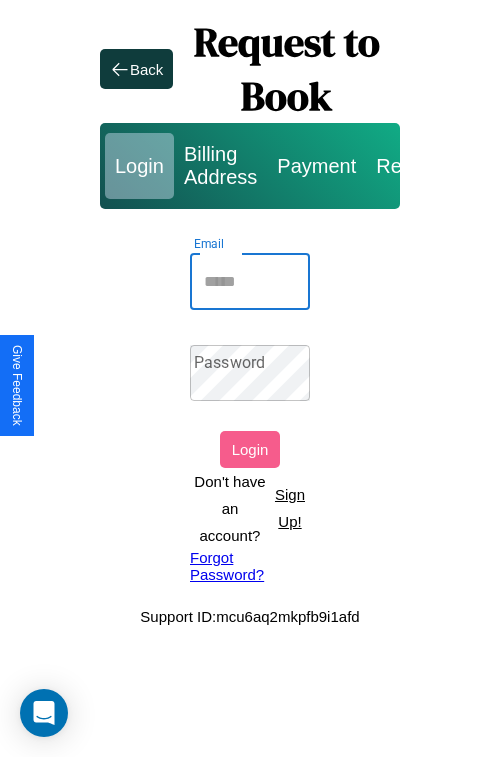 click on "Email" at bounding box center [250, 282] 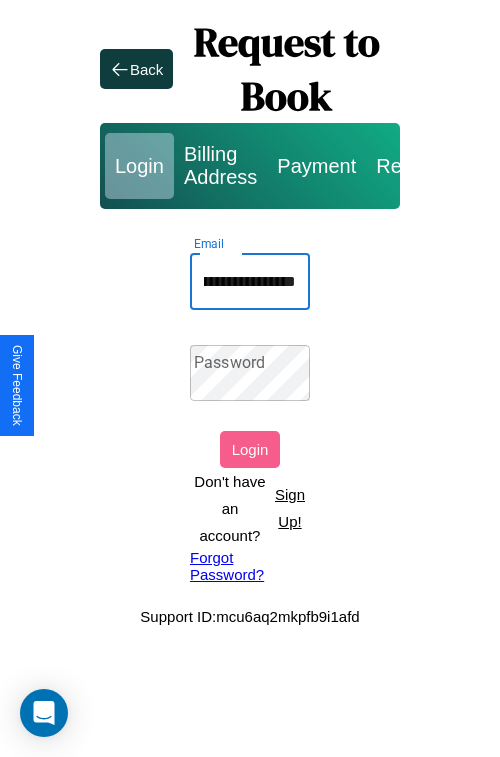 scroll, scrollTop: 0, scrollLeft: 98, axis: horizontal 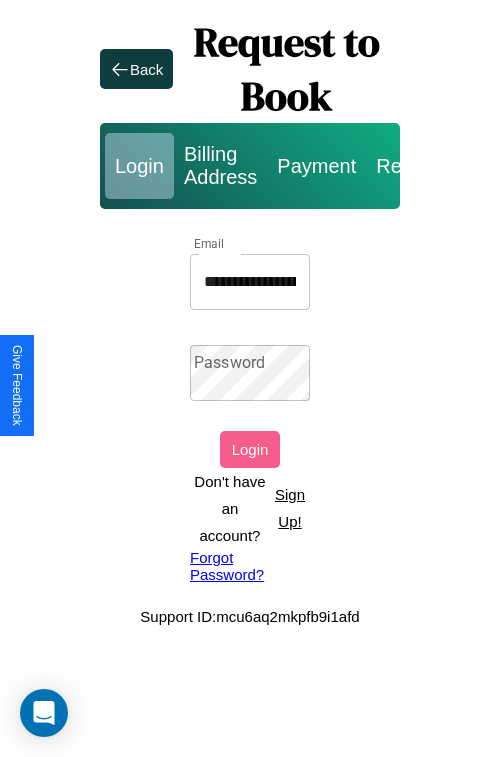 click on "Forgot Password?" at bounding box center (250, 566) 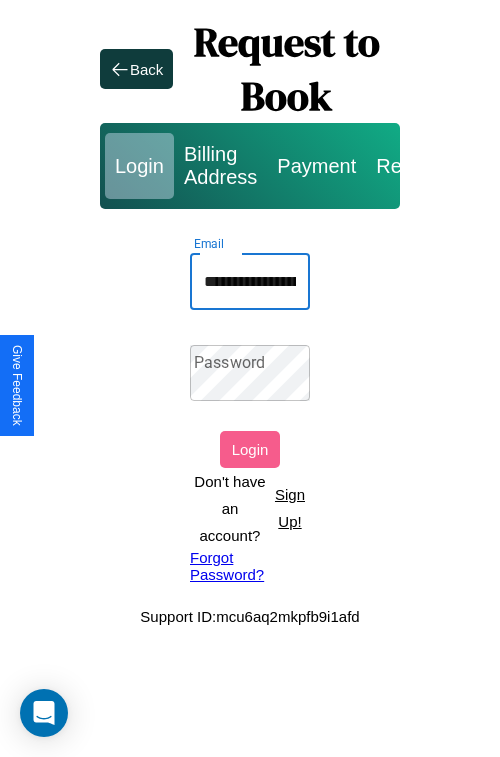 scroll, scrollTop: 0, scrollLeft: 98, axis: horizontal 